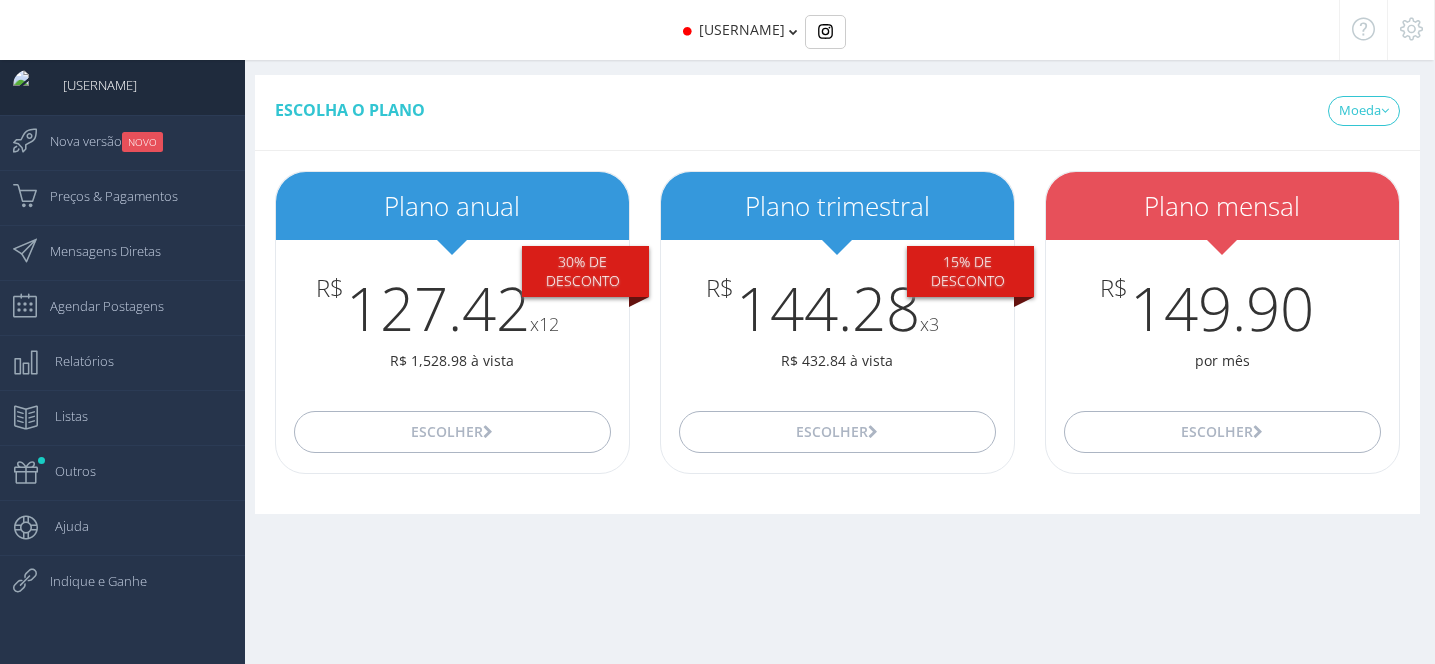 scroll, scrollTop: 0, scrollLeft: 0, axis: both 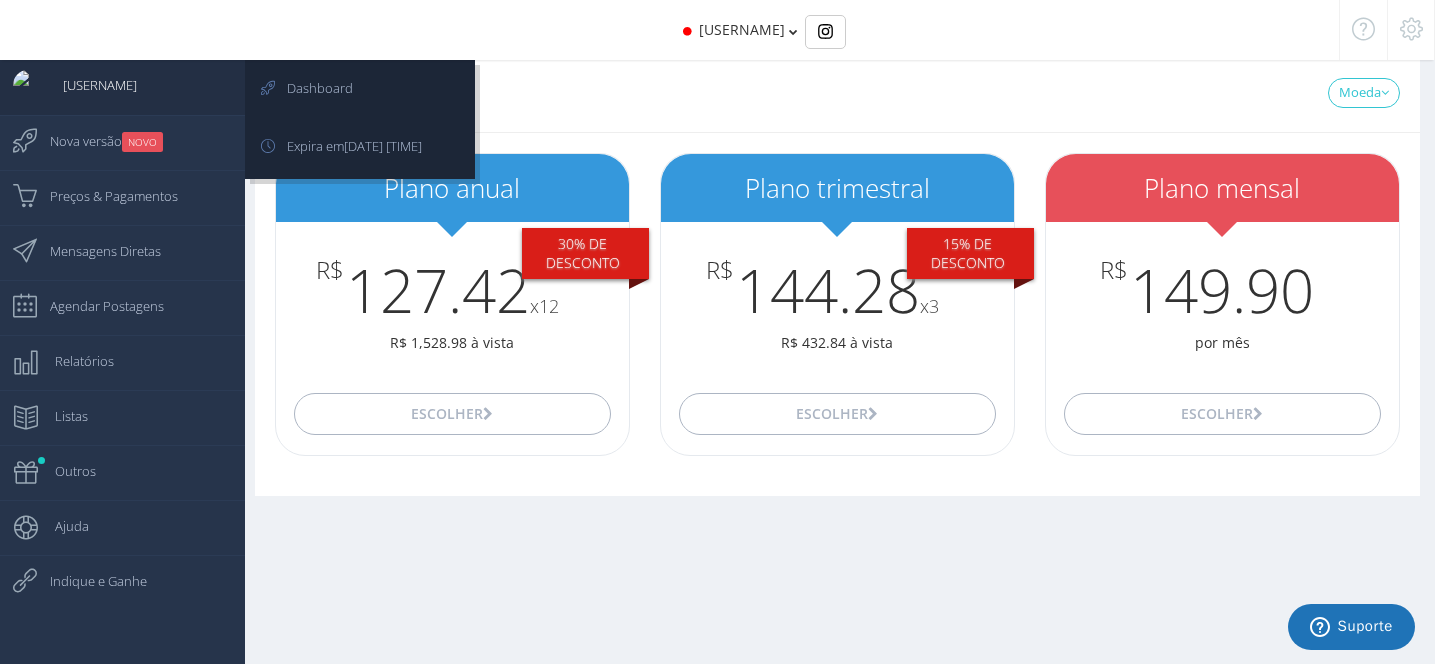 click on "[USERNAME]" at bounding box center (90, 85) 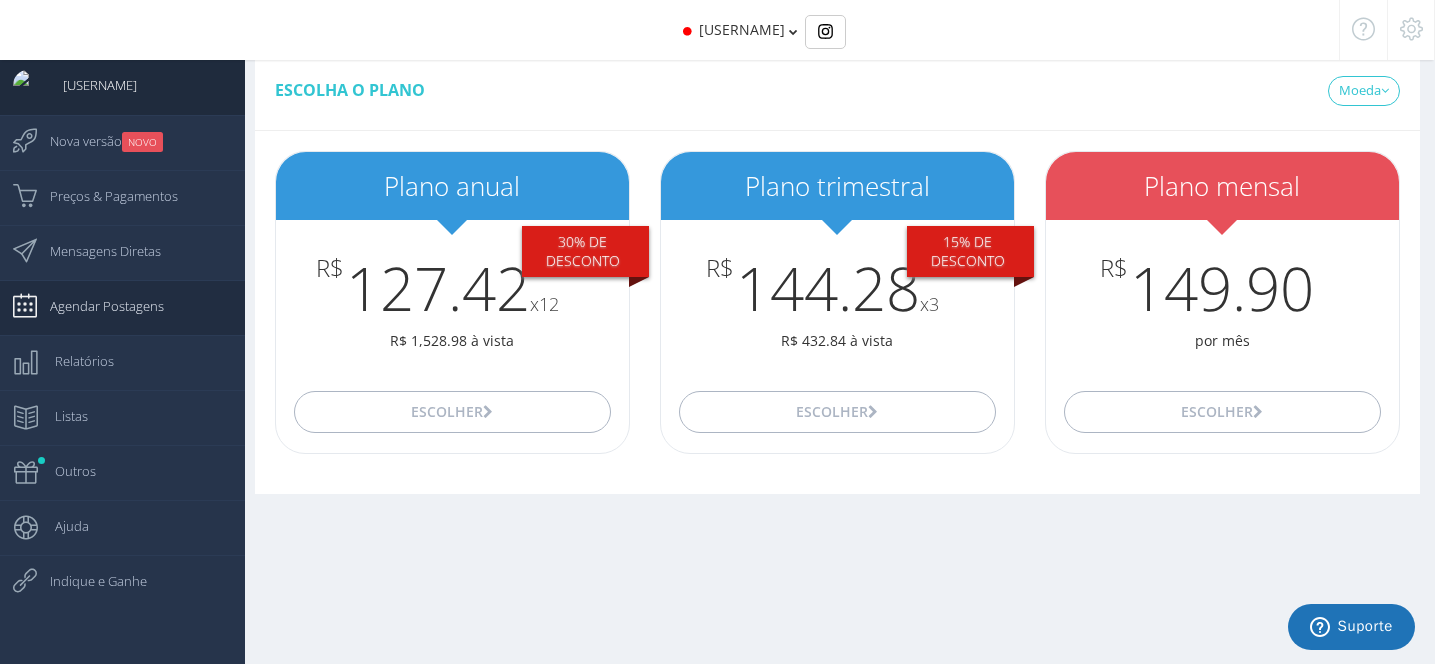 scroll, scrollTop: 20, scrollLeft: 0, axis: vertical 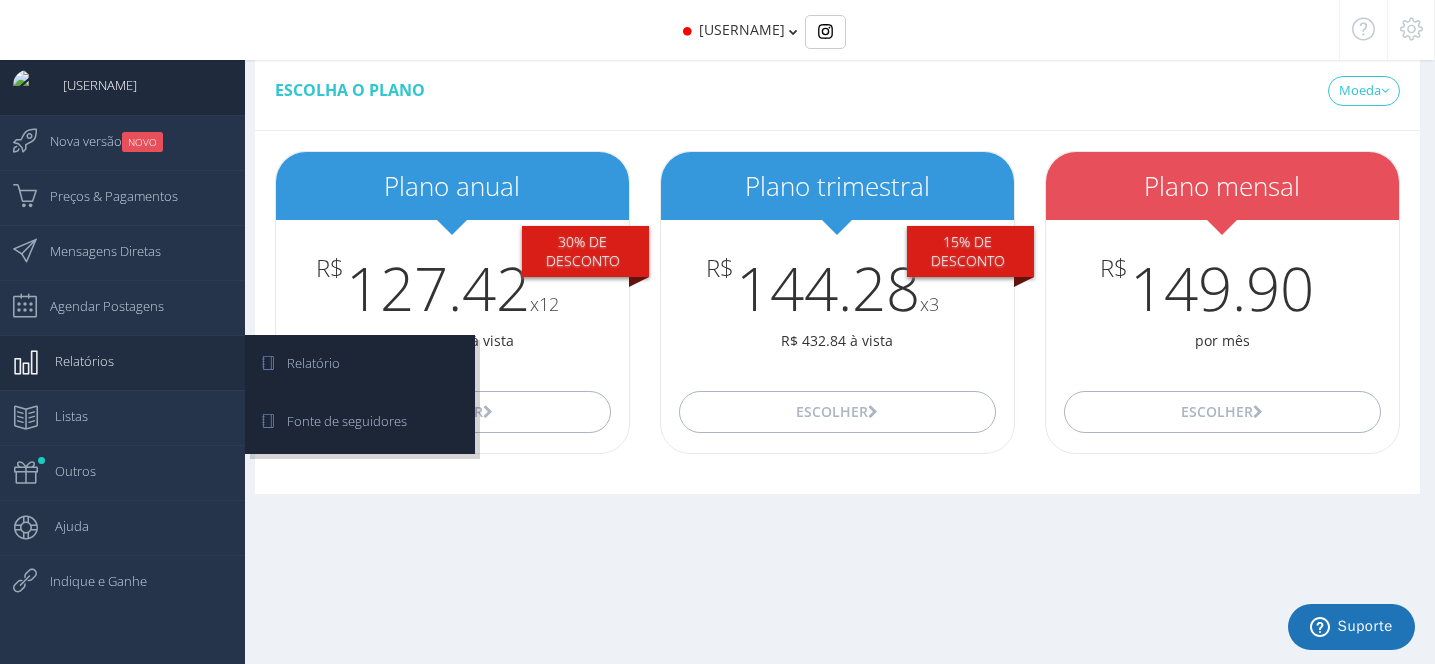click on "Relatórios" at bounding box center (122, 362) 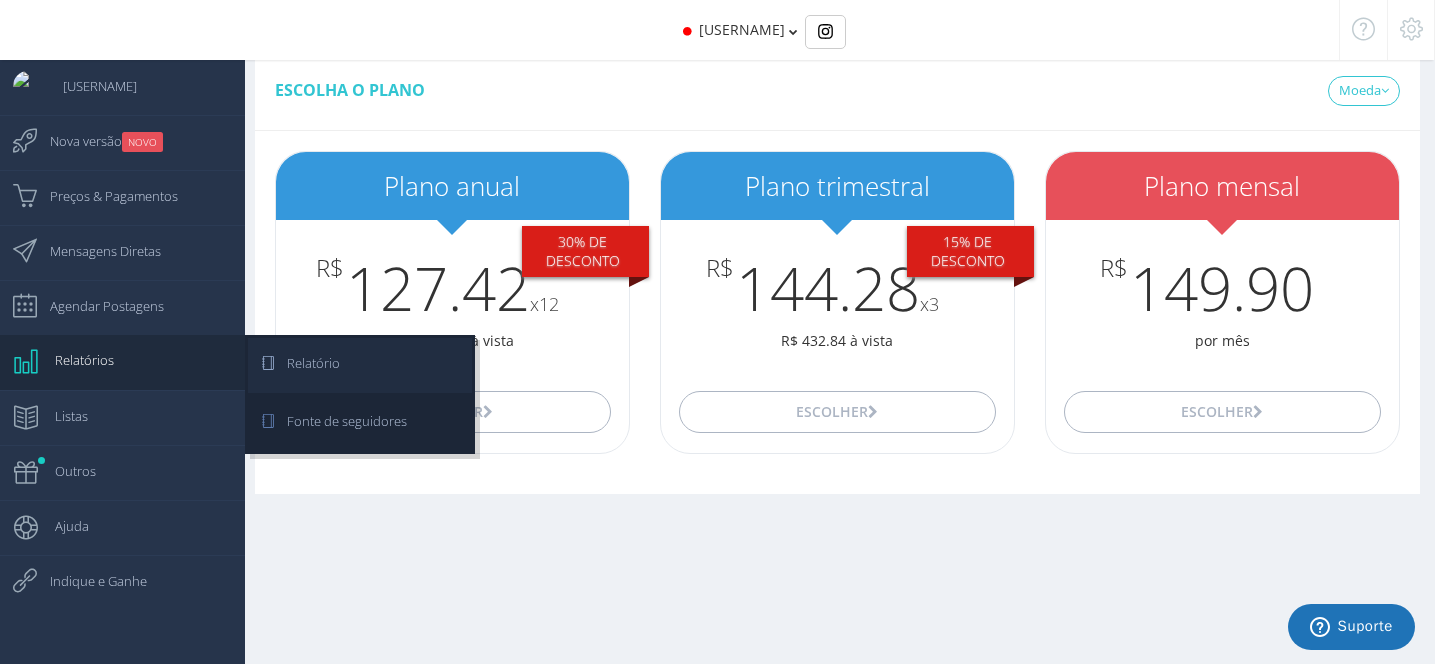 click on "Relatório" at bounding box center (360, 365) 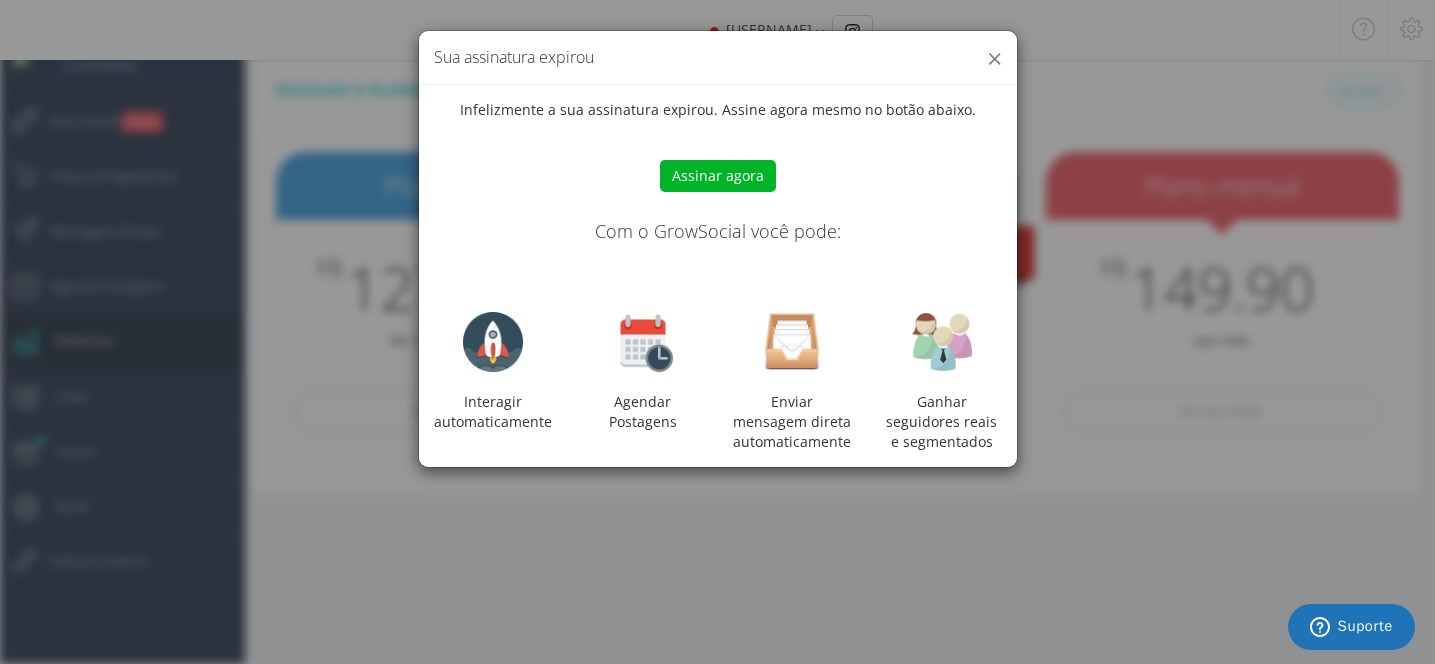 click on "Sua assinatura expirou" at bounding box center (718, 57) 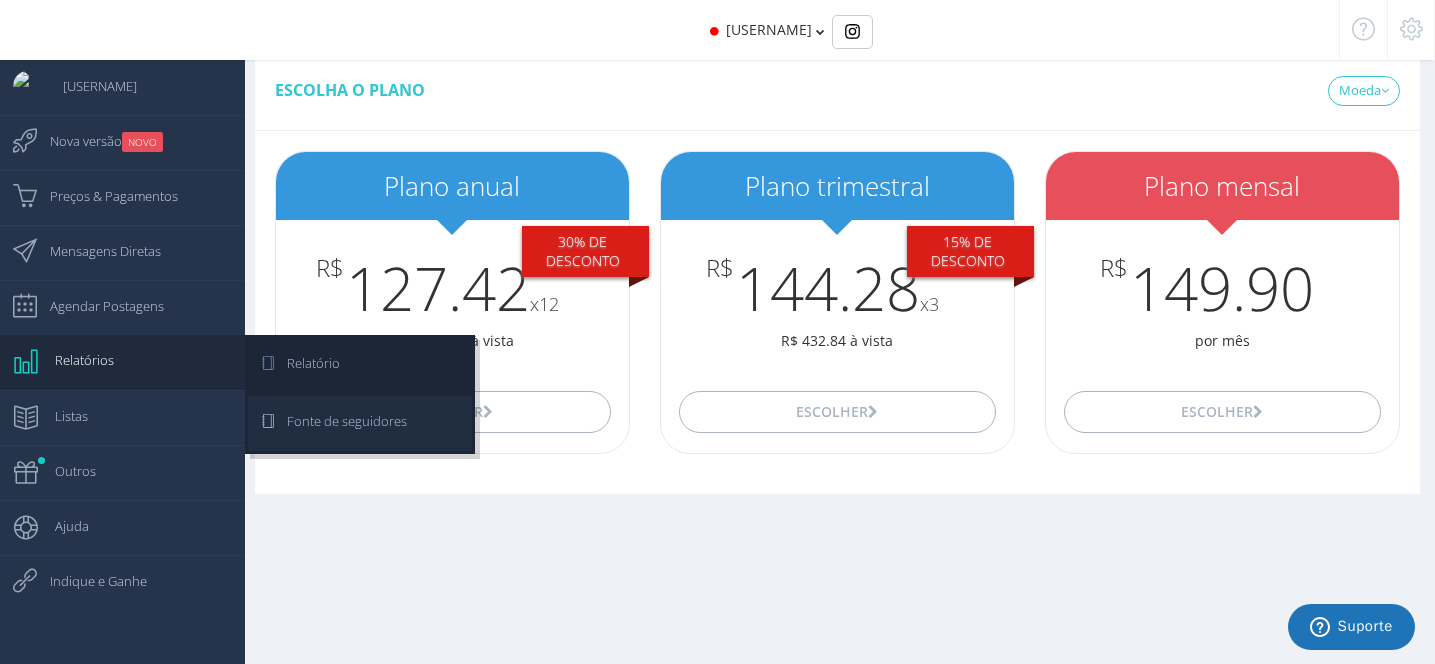 click on "Fonte de seguidores" at bounding box center [360, 365] 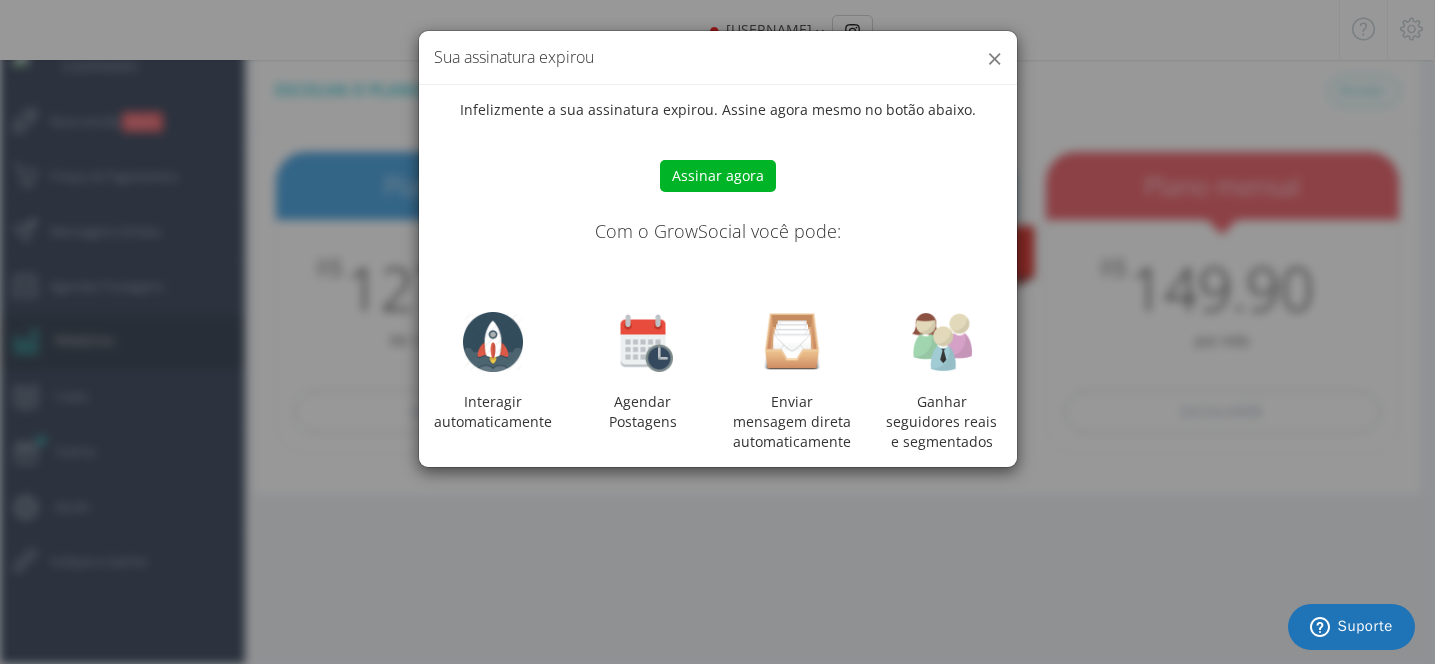 click on "×" at bounding box center [994, 58] 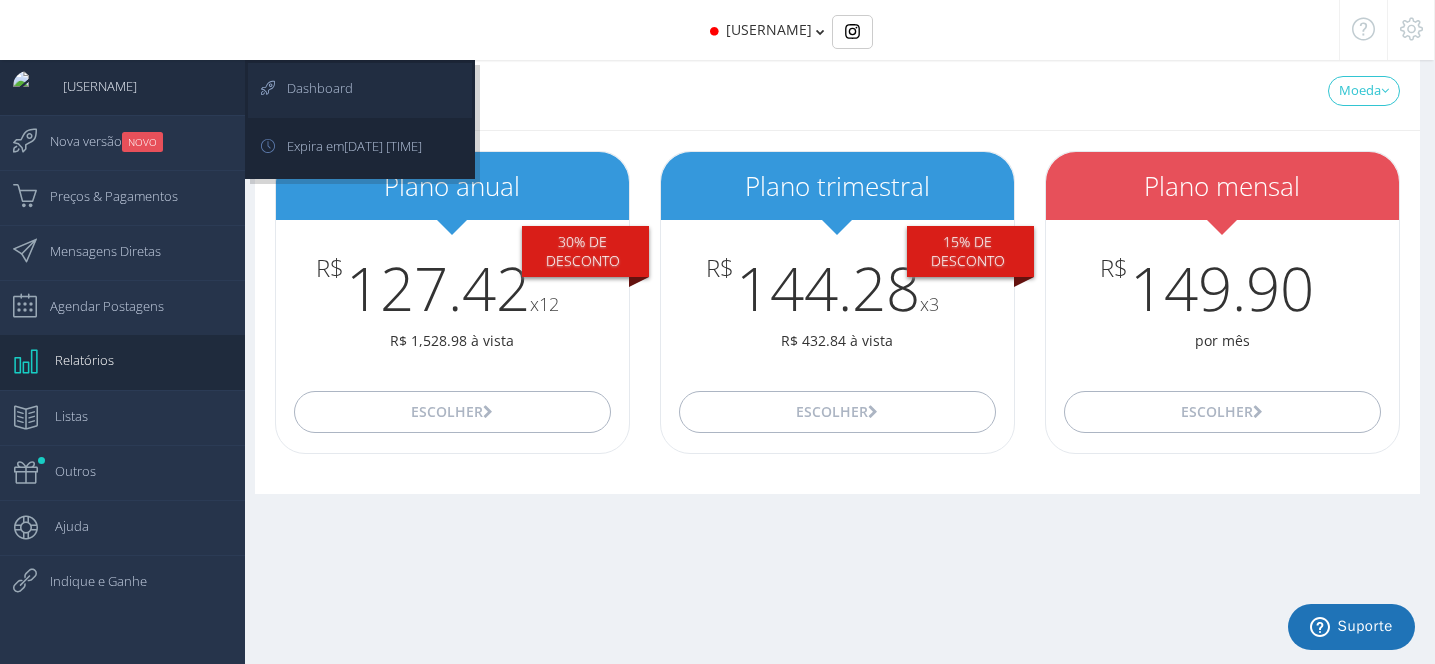 click on "Dashboard" at bounding box center (310, 88) 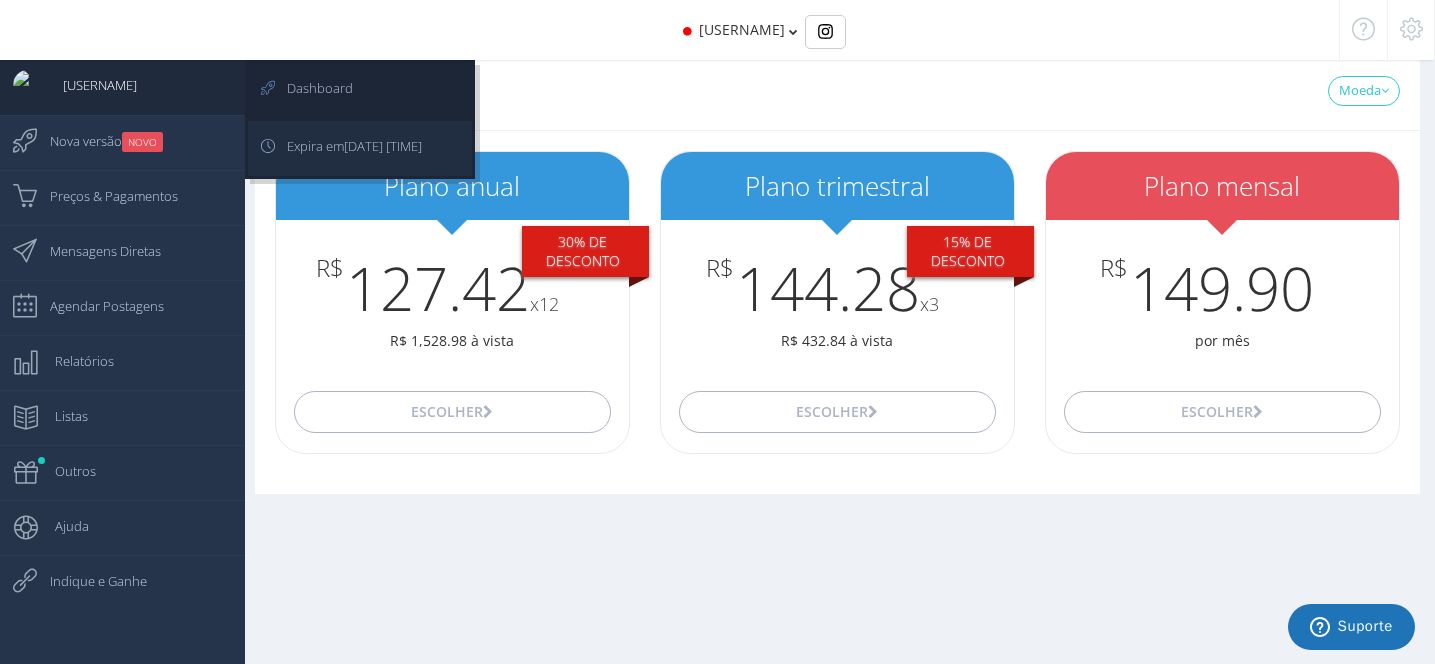 click on "[DATE] [TIME]" at bounding box center (383, 146) 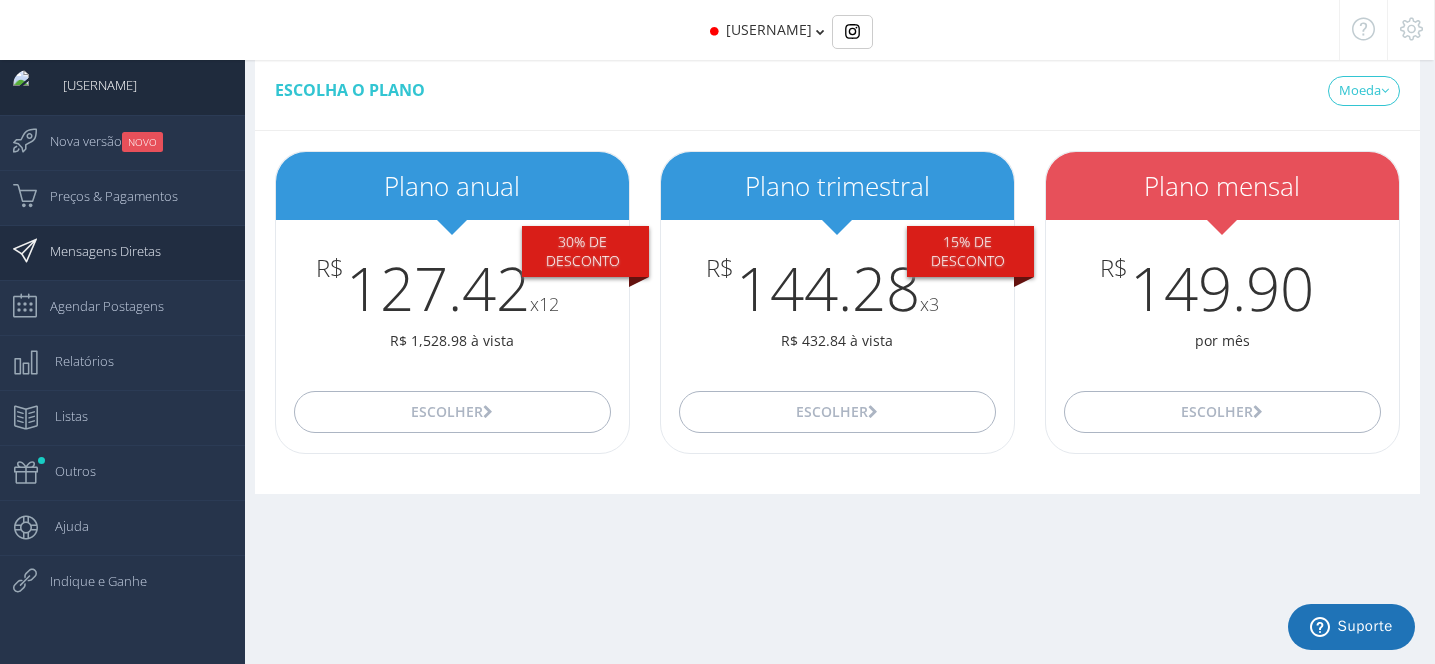 click on "Mensagens Diretas" at bounding box center [0, 0] 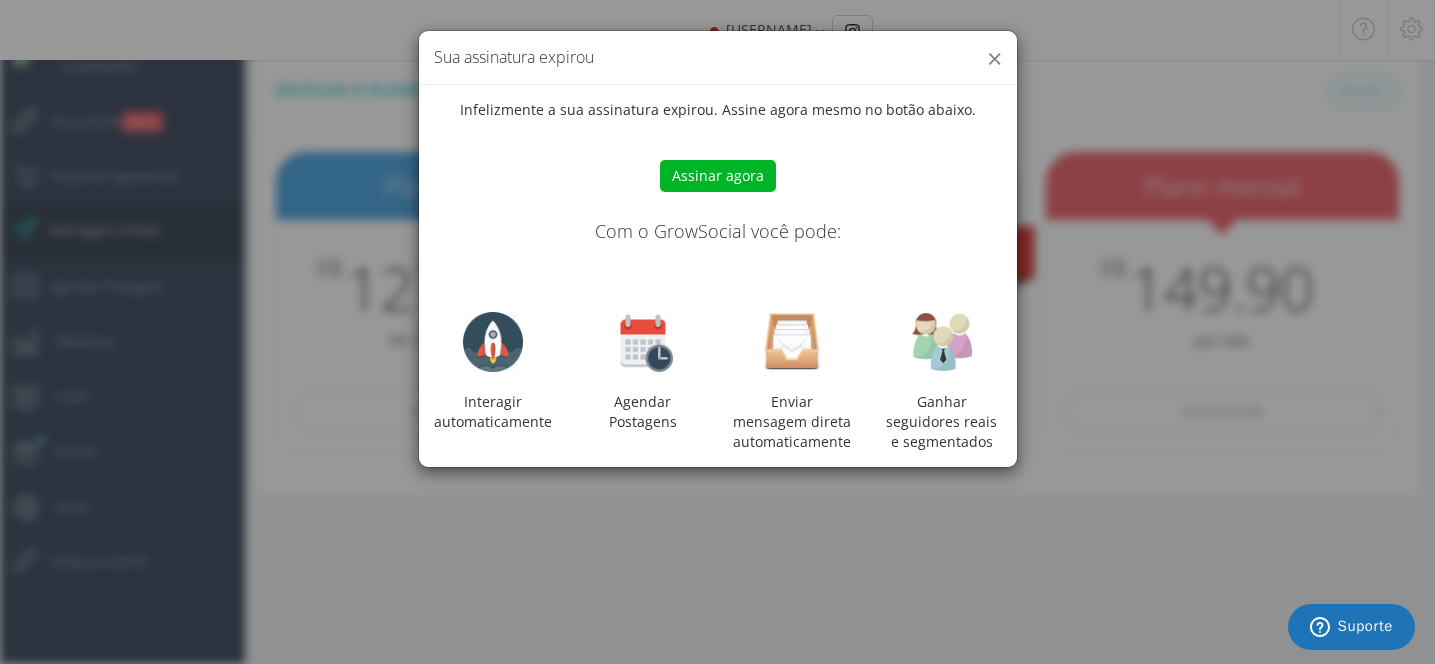 click on "×" at bounding box center [994, 58] 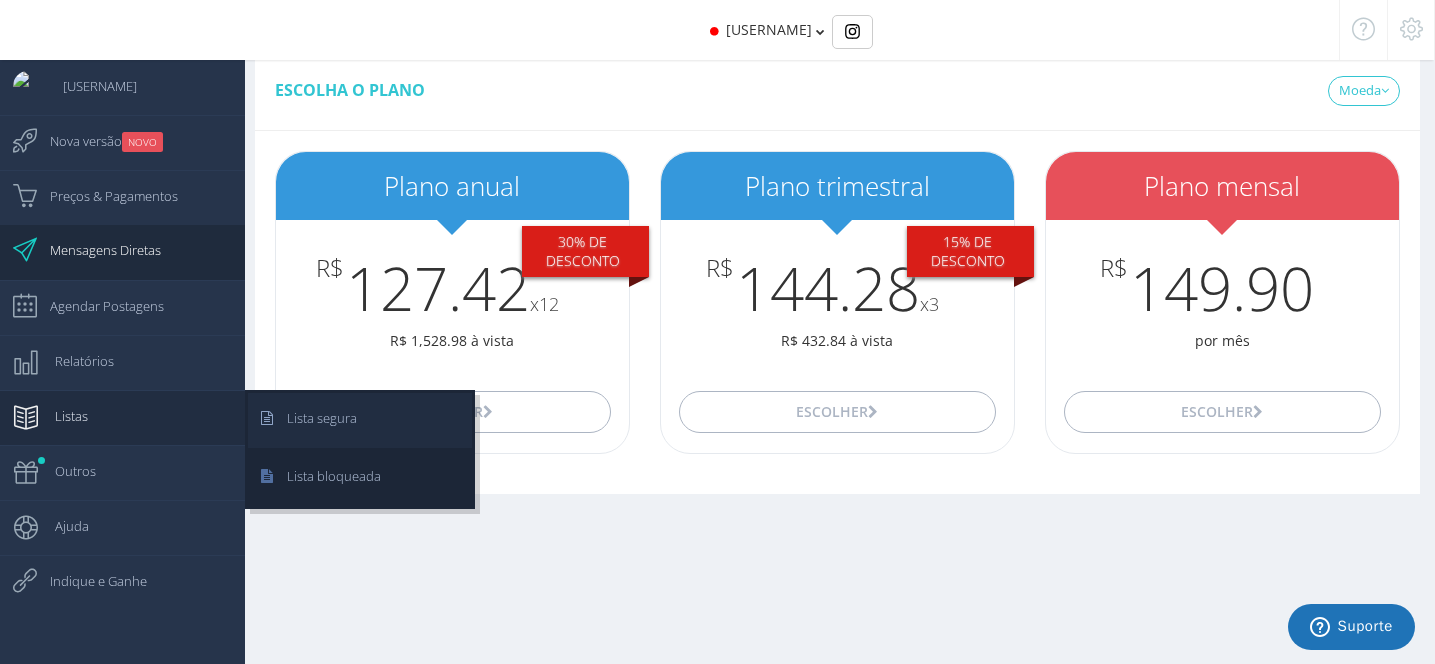 click on "Lista segura" at bounding box center (0, 0) 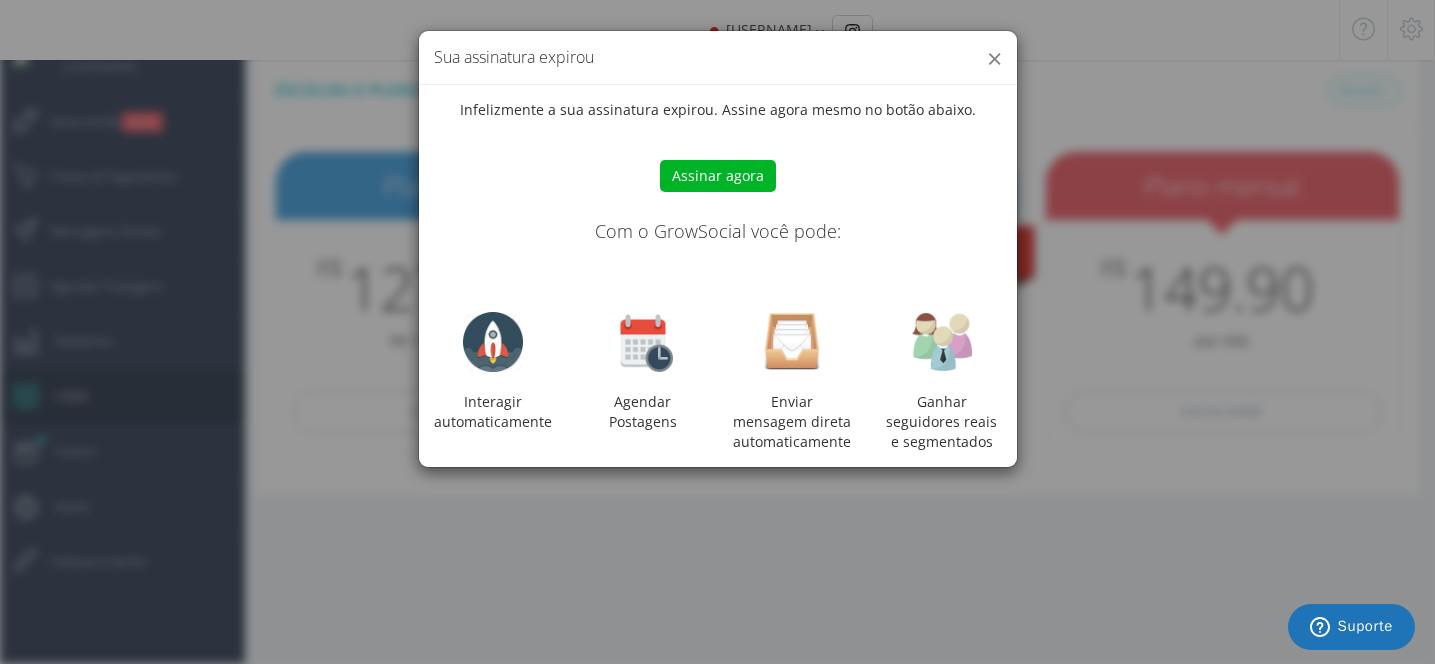 click on "×" at bounding box center (994, 58) 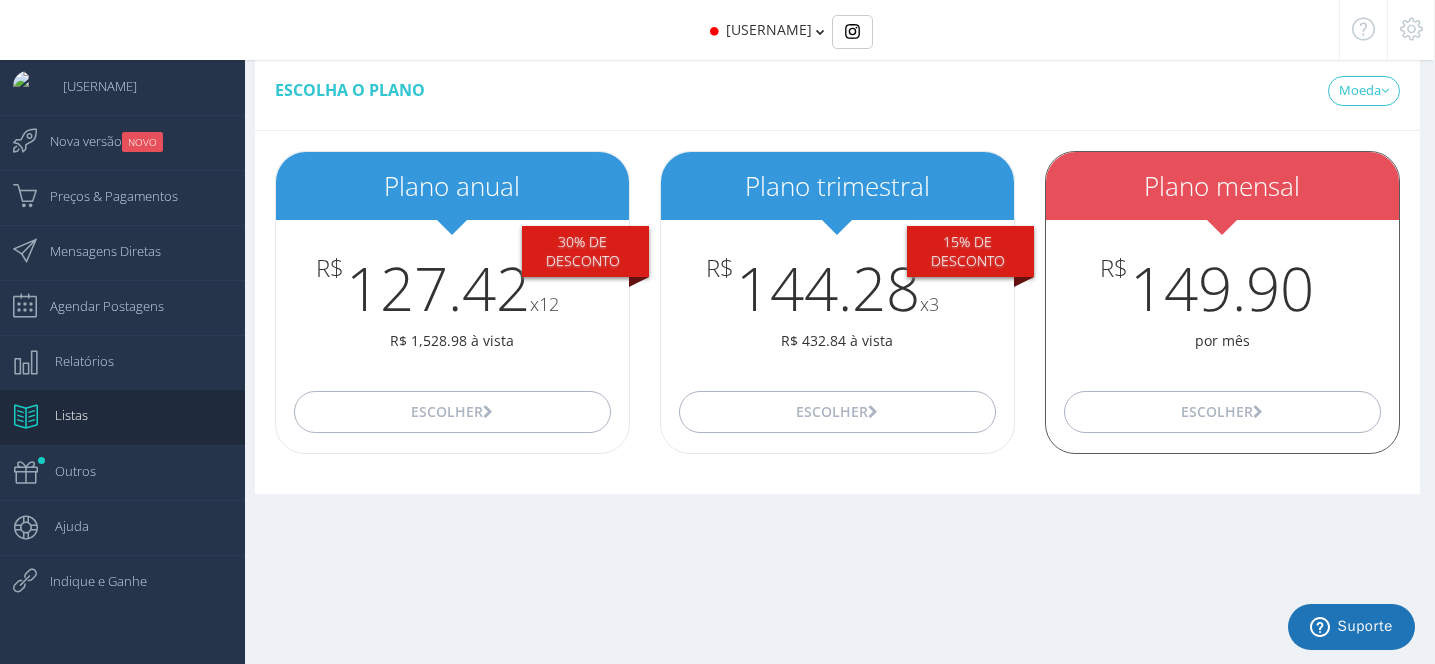scroll, scrollTop: 20, scrollLeft: 0, axis: vertical 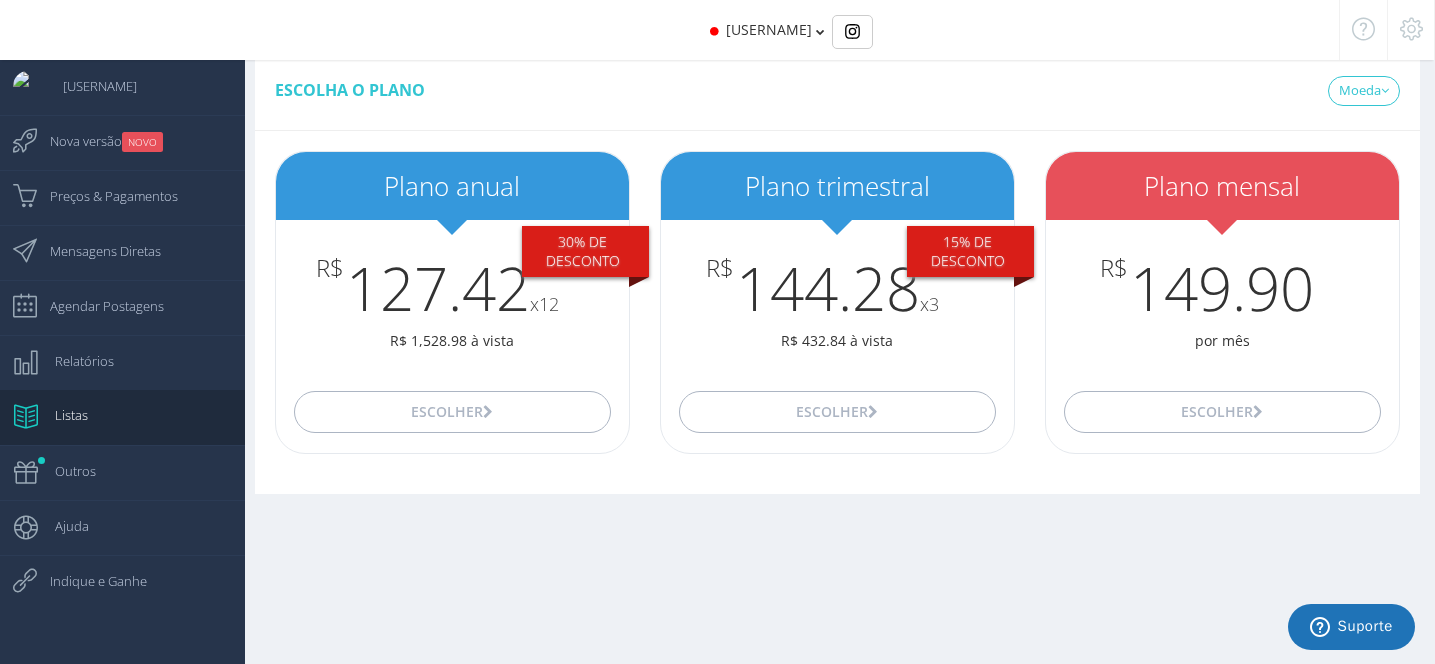 click on "[USERNAME]" at bounding box center [769, 29] 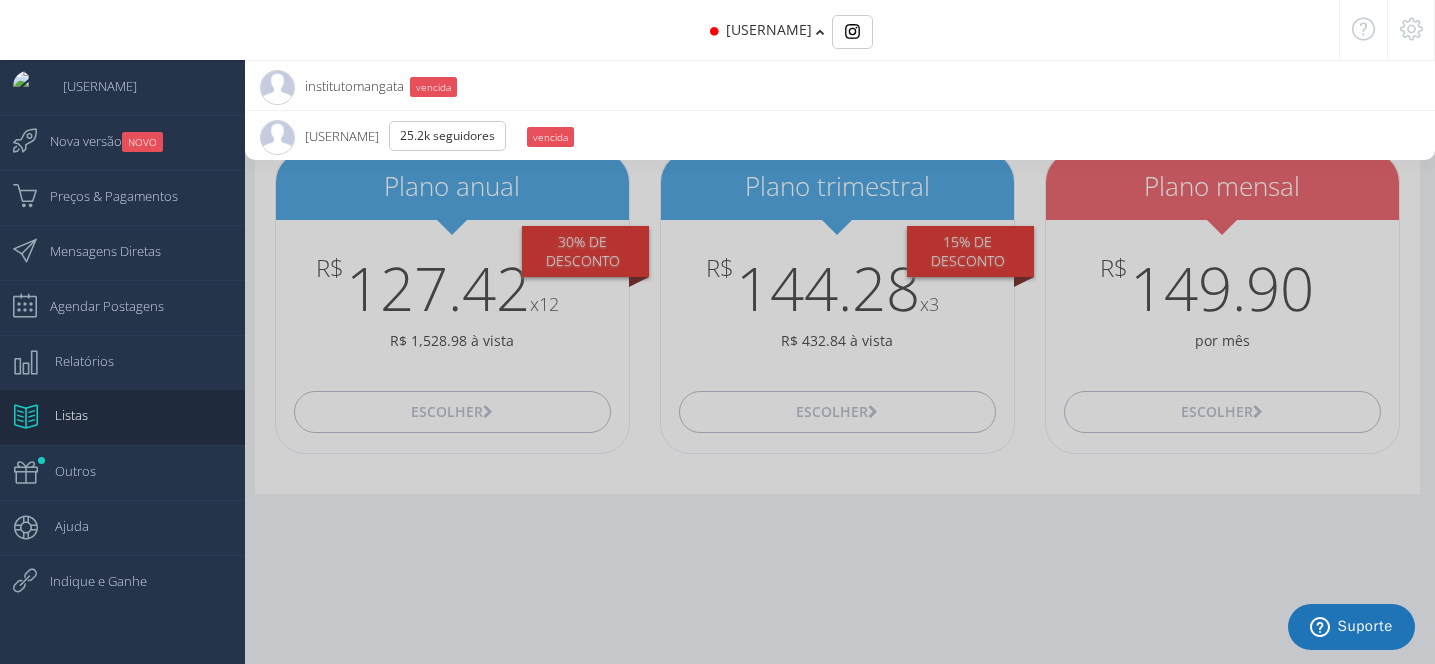 click on "[USERNAME]" at bounding box center [769, 29] 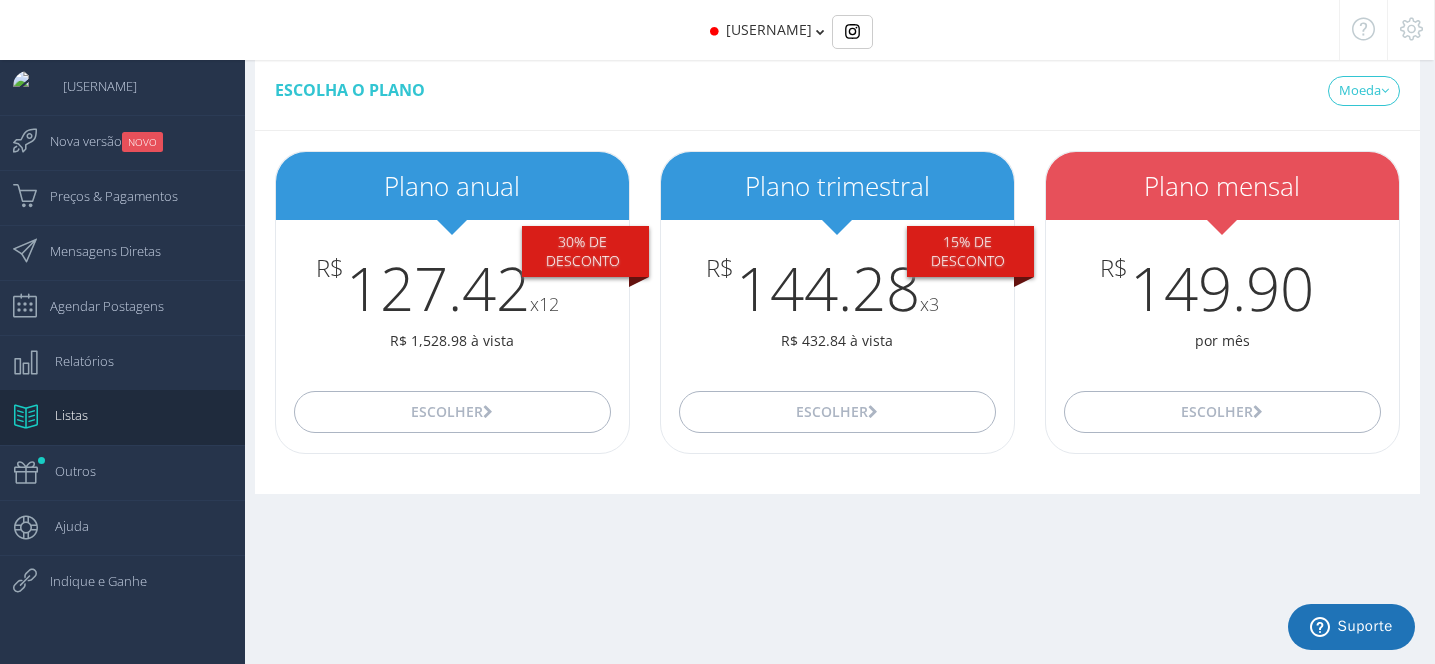 click on "[USERNAME]" at bounding box center (769, 29) 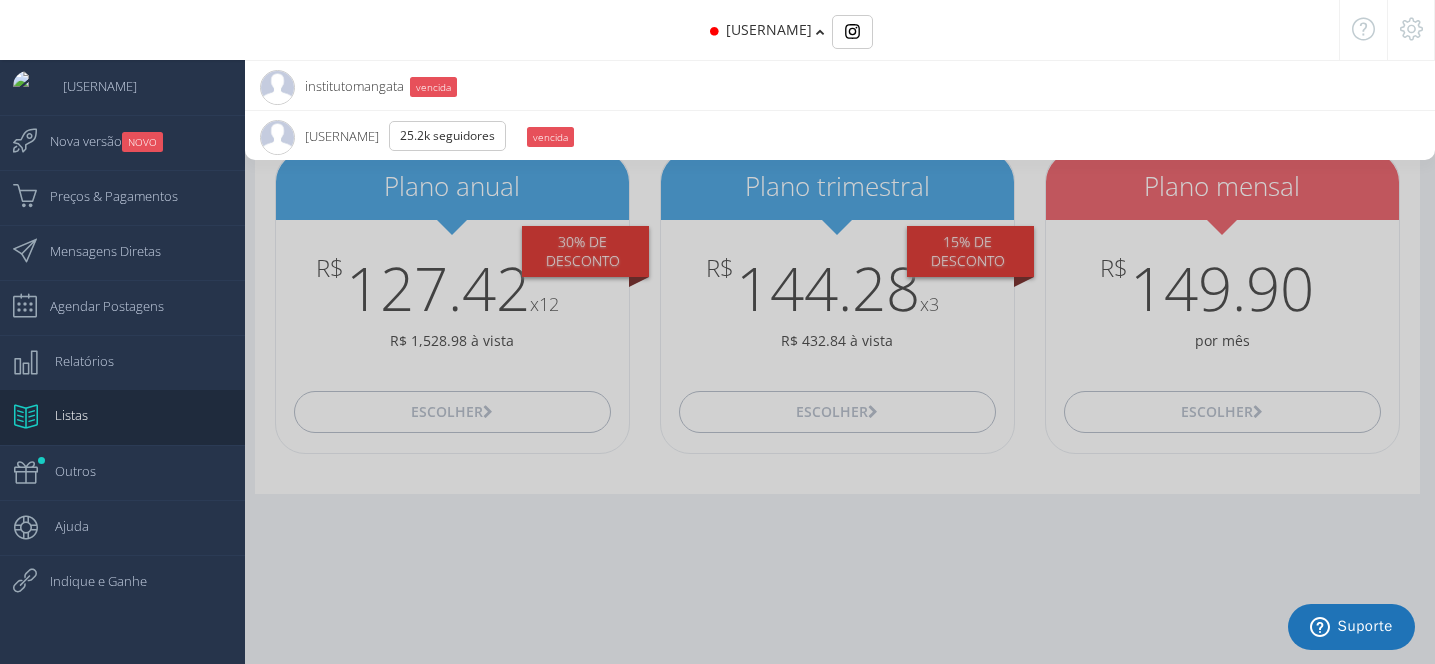 click on "[USERNAME]" at bounding box center [769, 29] 